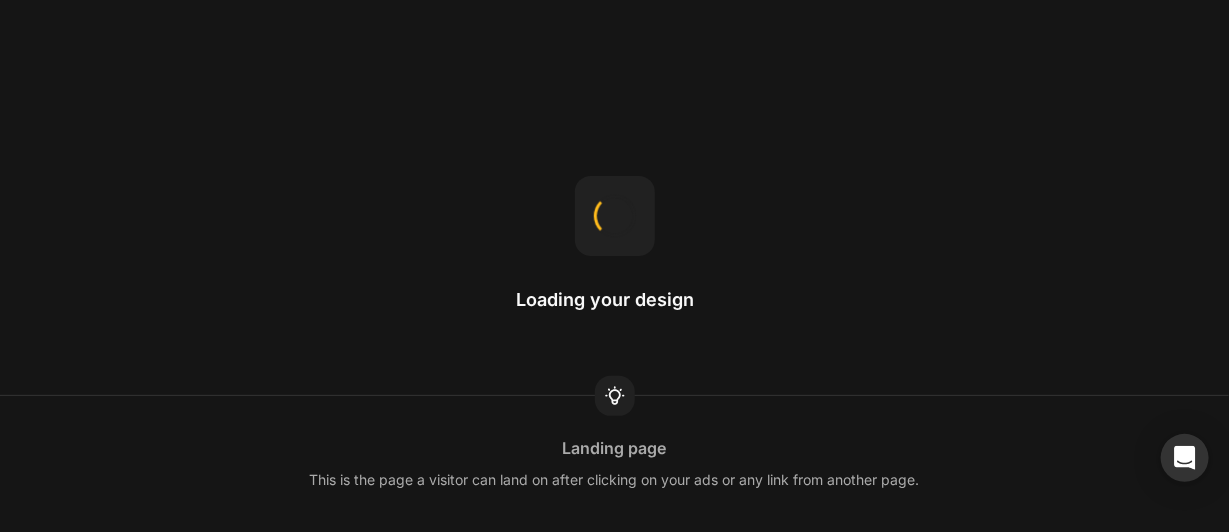scroll, scrollTop: 0, scrollLeft: 0, axis: both 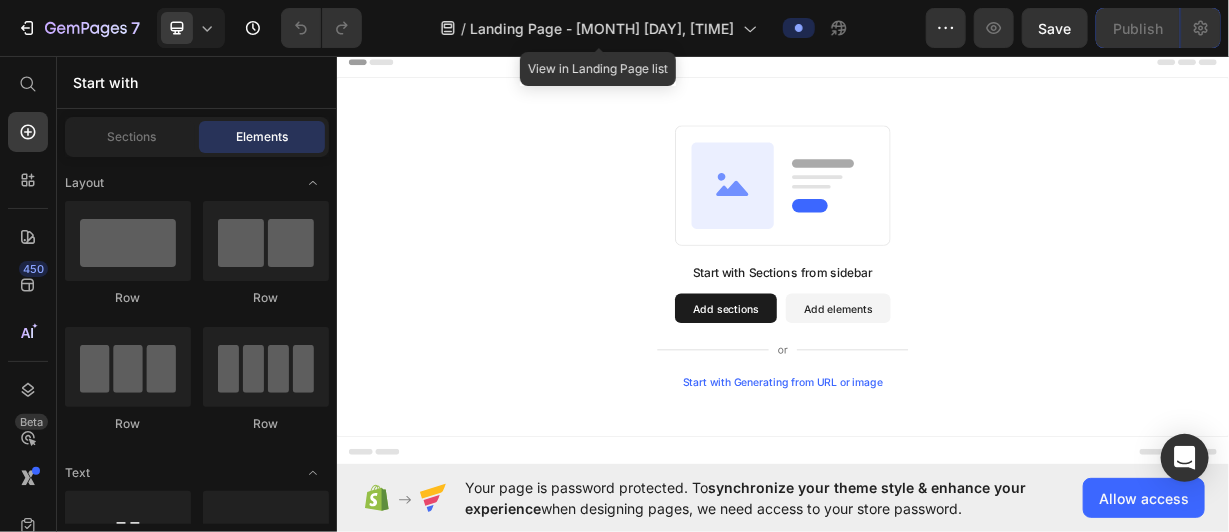 click on "/  Landing Page - [MONTH] [DAY], [TIME]" 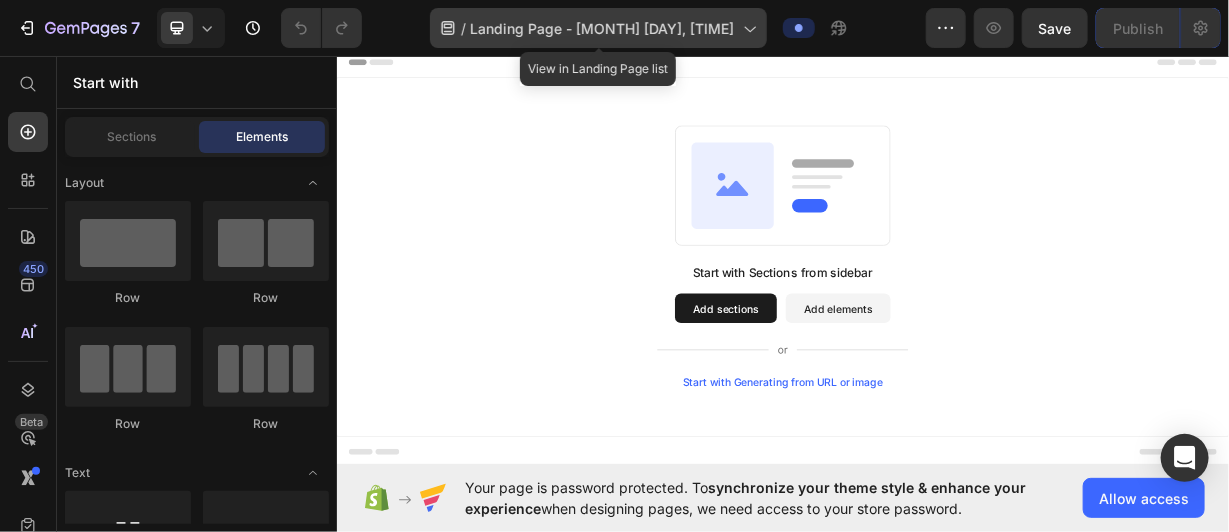 click on "Landing Page - [MONTH] [DAY], [TIME]" at bounding box center (603, 28) 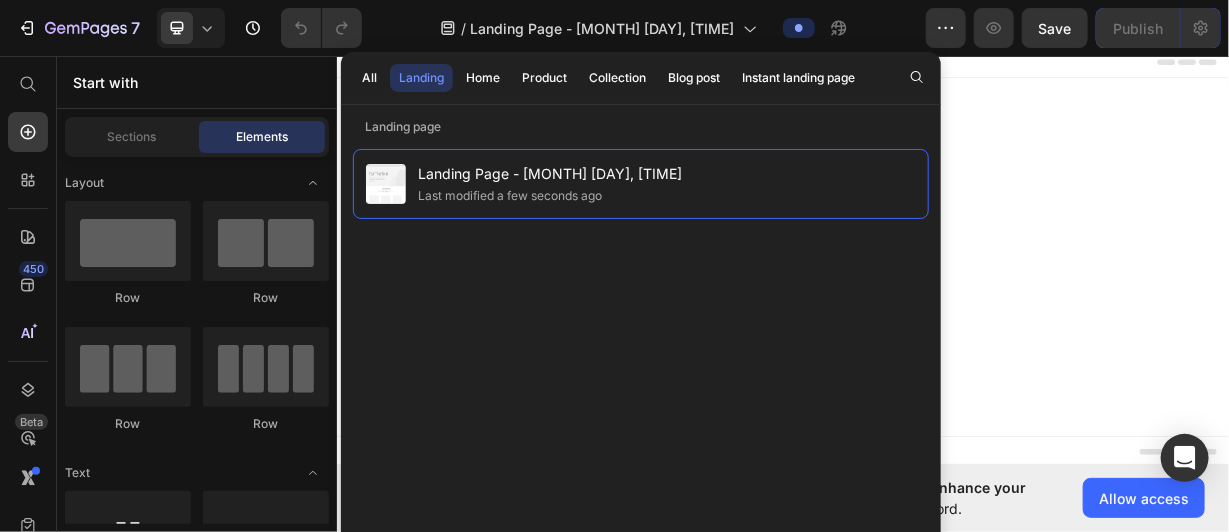 click on "Start with Sections from sidebar Add sections Add elements Start with Generating from URL or image" at bounding box center (936, 329) 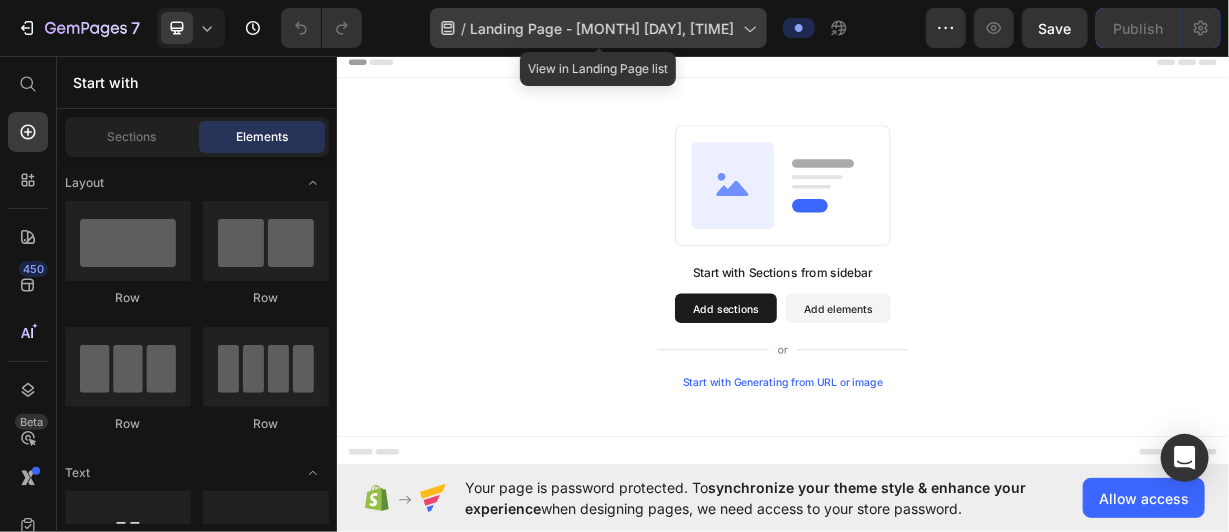 click on "/  Landing Page - [MONTH] [DAY], [TIME]" 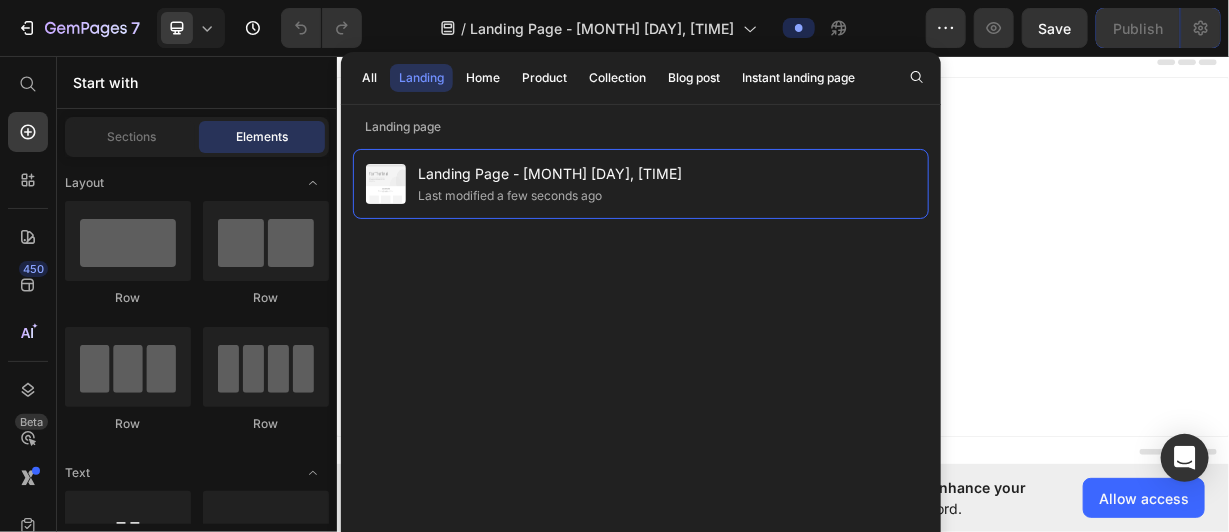 click on "Start with Sections from sidebar Add sections Add elements Start with Generating from URL or image" at bounding box center (936, 329) 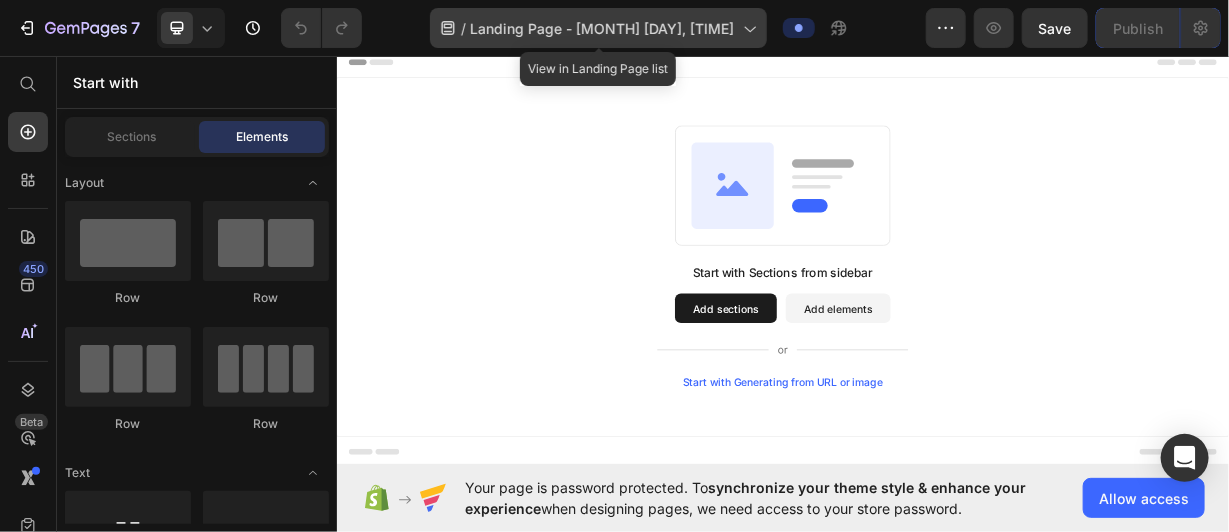 click on "/  Landing Page - [MONTH] [DAY], [TIME]" 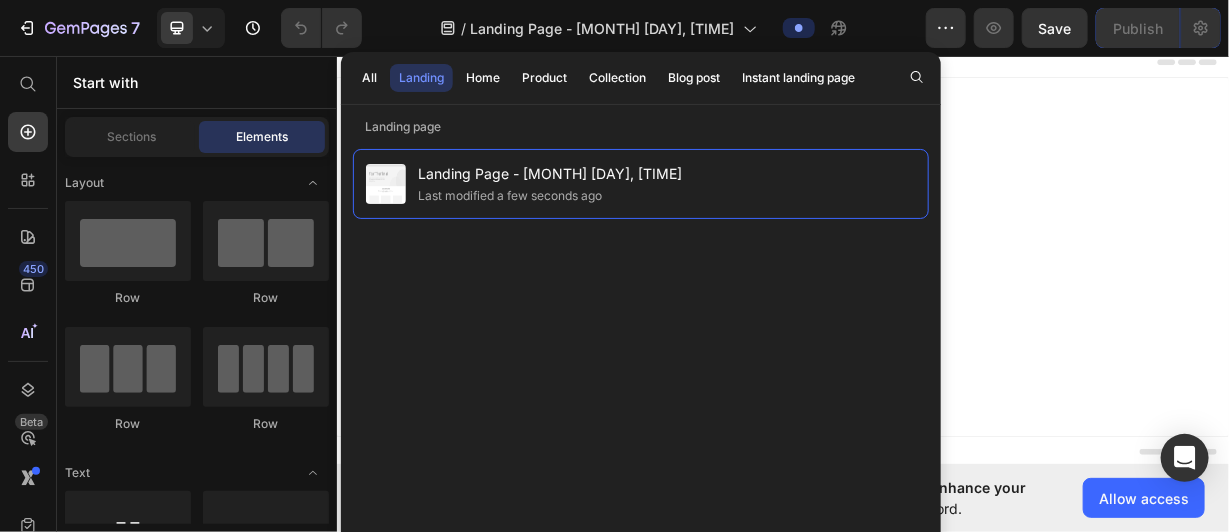 click on "Start with Sections from sidebar Add sections Add elements Start with Generating from URL or image" at bounding box center [936, 329] 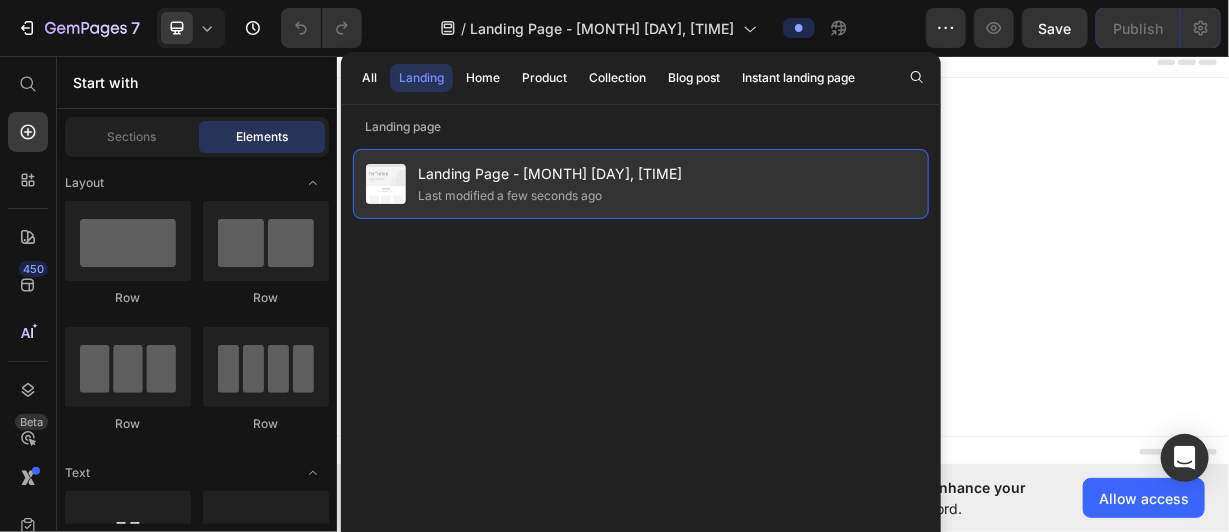 click on "Landing Page - [MONTH] [DAY], [TIME] Last modified a few seconds ago" 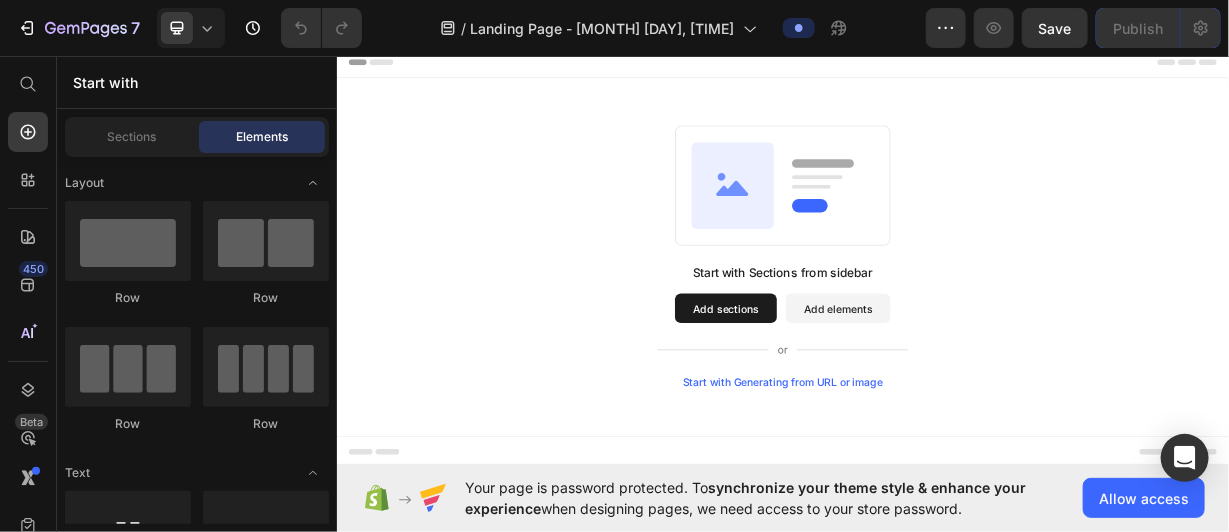 click on "Add sections" at bounding box center (859, 398) 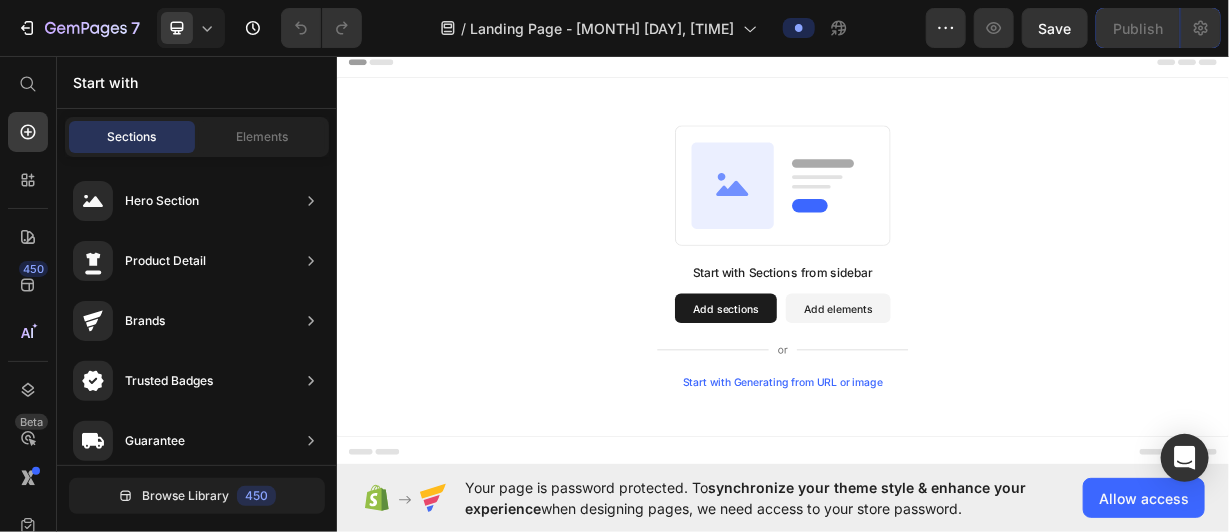 type 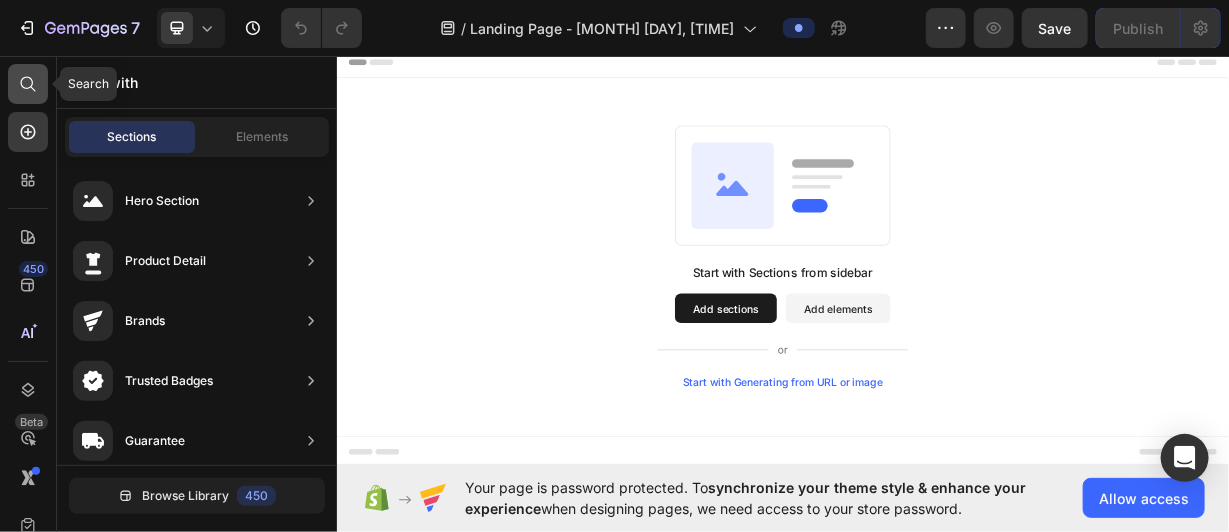 click 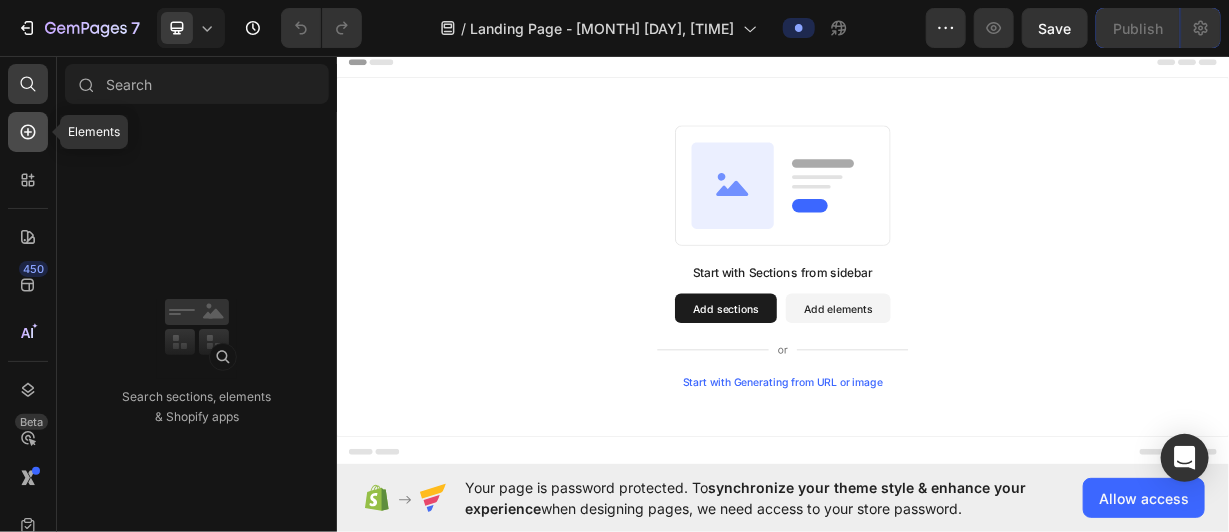 click 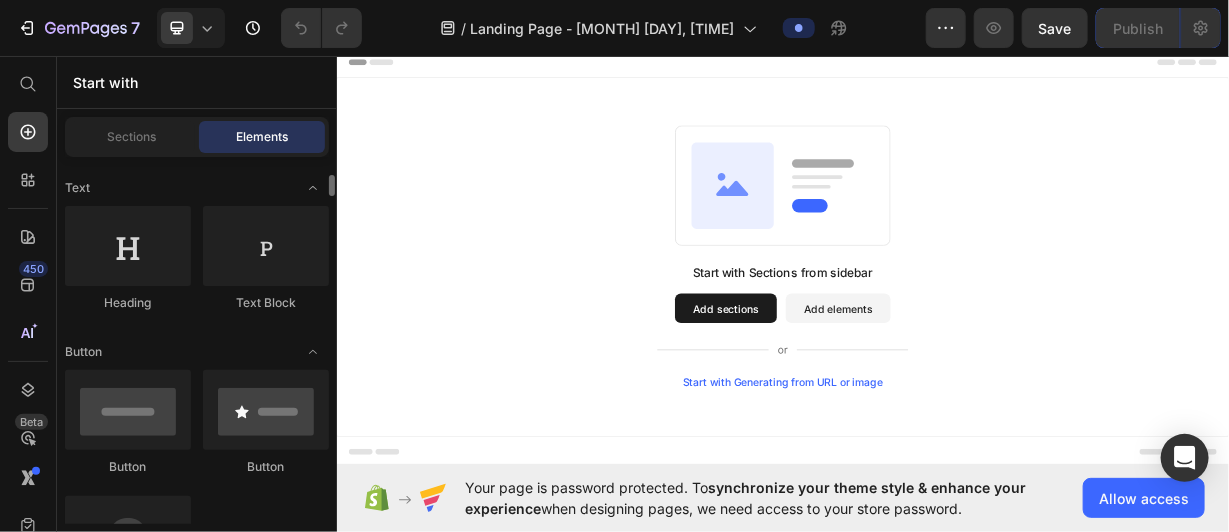 scroll, scrollTop: 286, scrollLeft: 0, axis: vertical 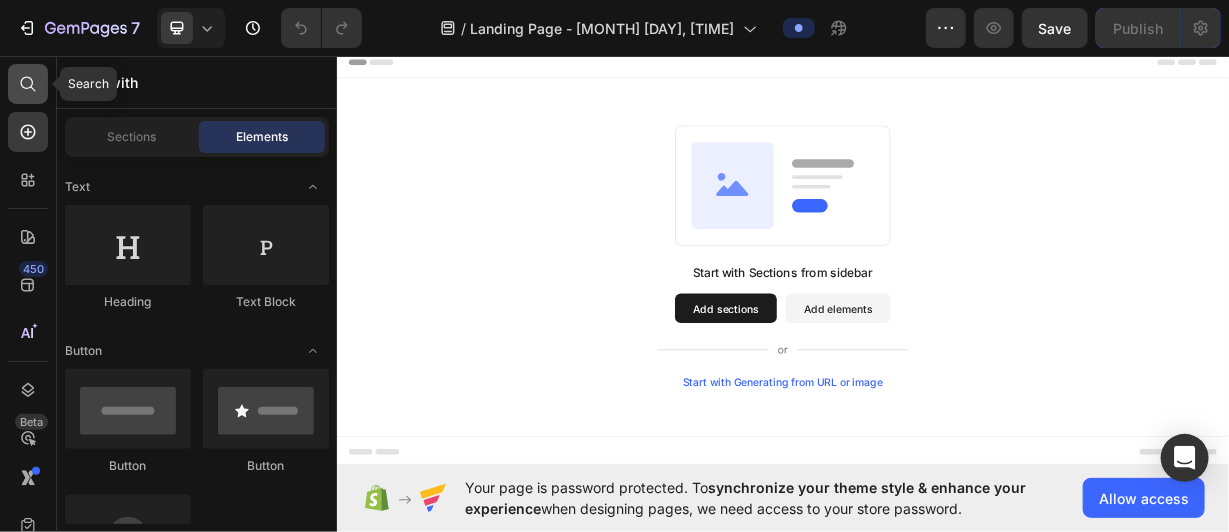 click 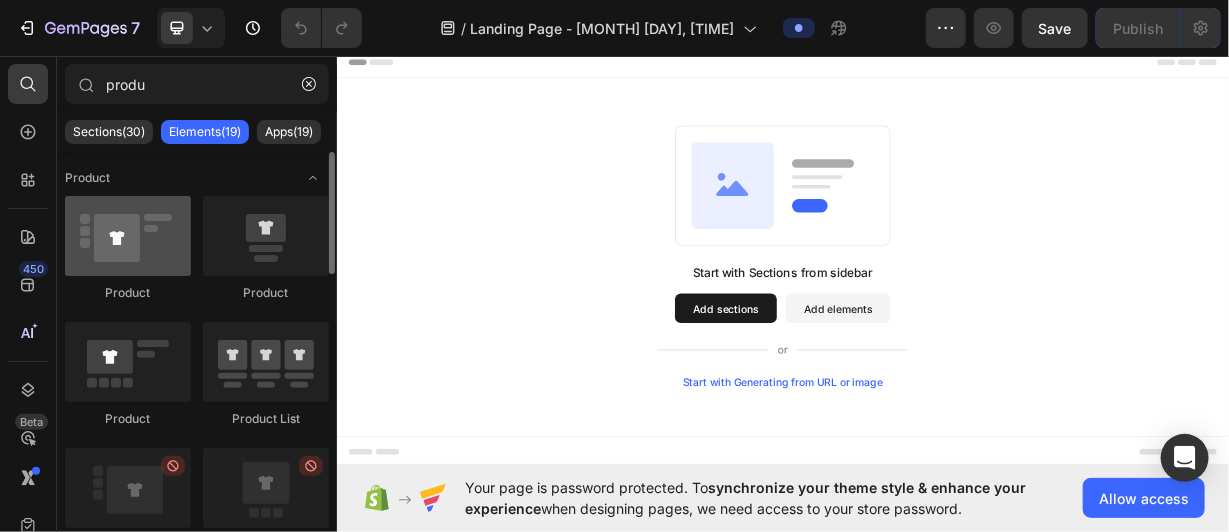 type on "produ" 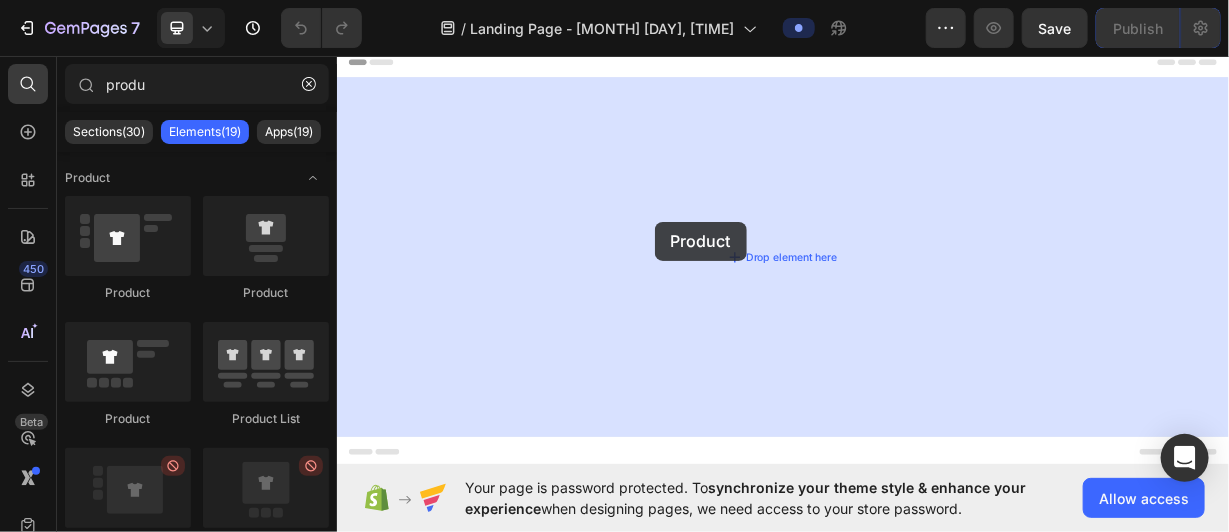drag, startPoint x: 464, startPoint y: 315, endPoint x: 763, endPoint y: 282, distance: 300.81555 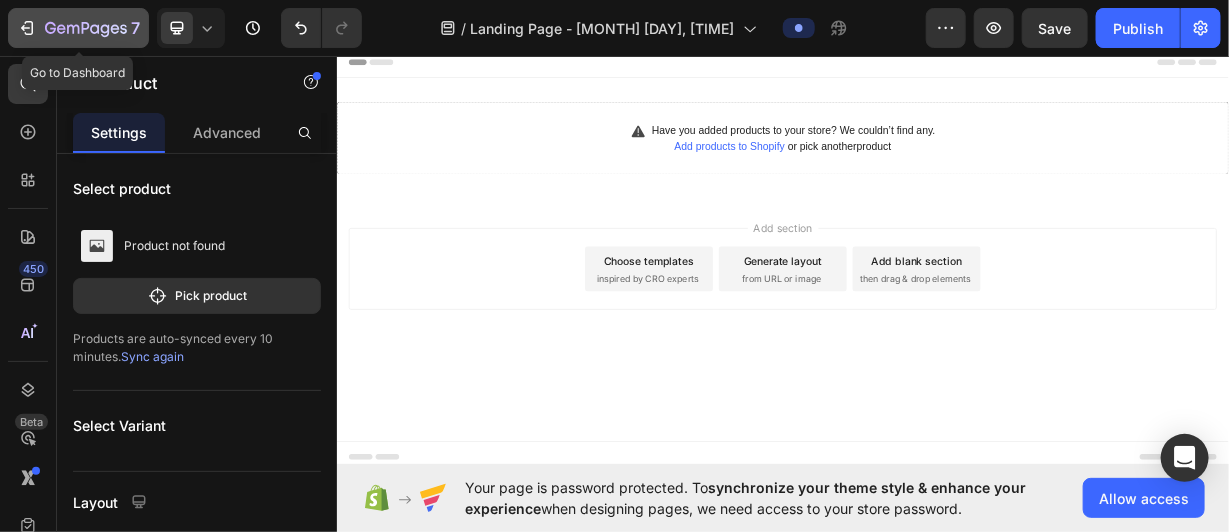 click on "7" at bounding box center [78, 28] 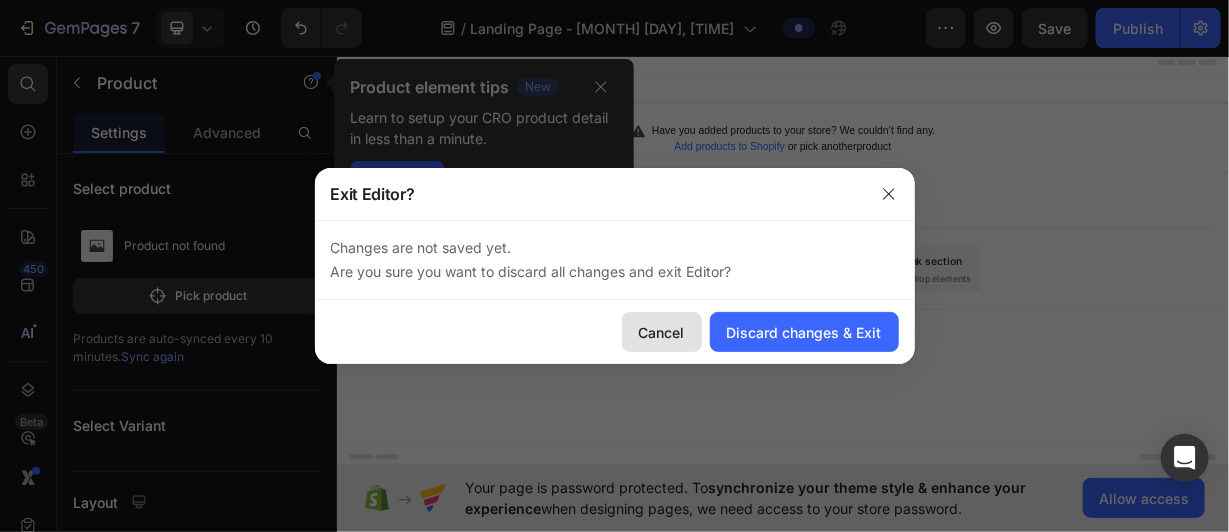 click on "Cancel" at bounding box center [662, 332] 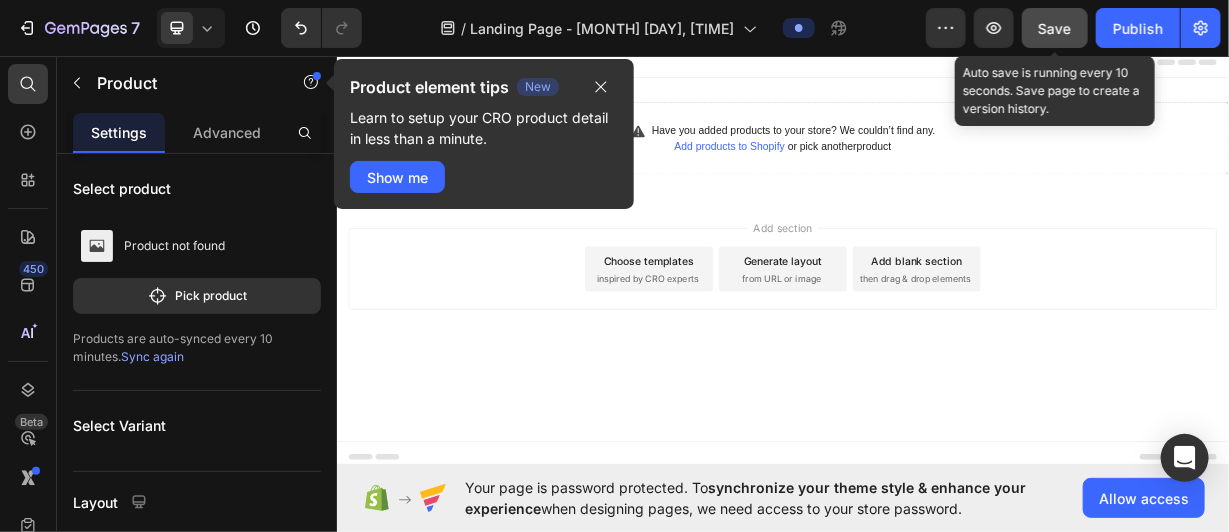 drag, startPoint x: 1048, startPoint y: 21, endPoint x: 579, endPoint y: 28, distance: 469.05225 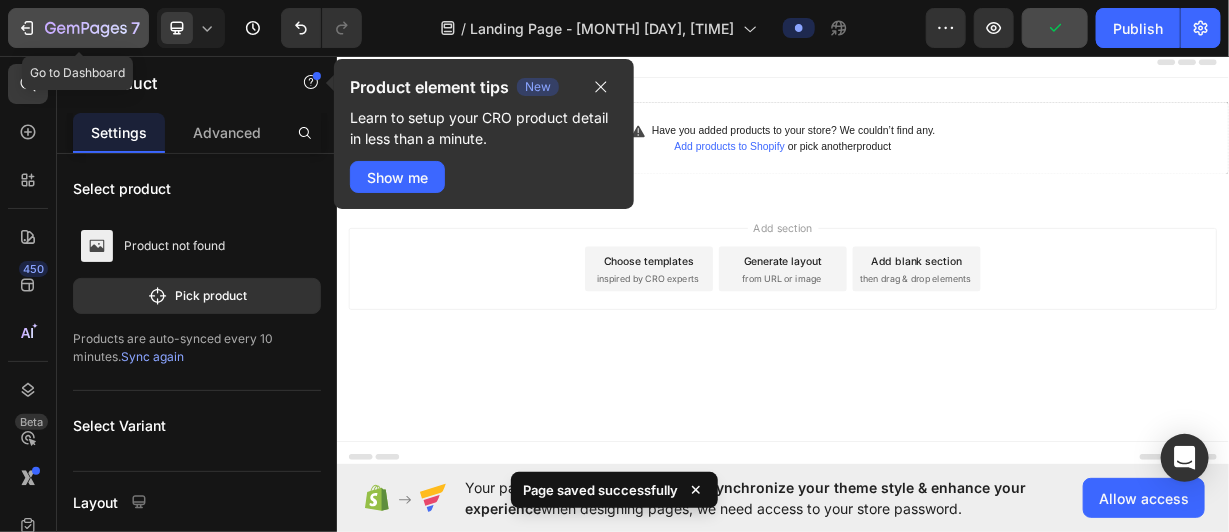 click on "7" 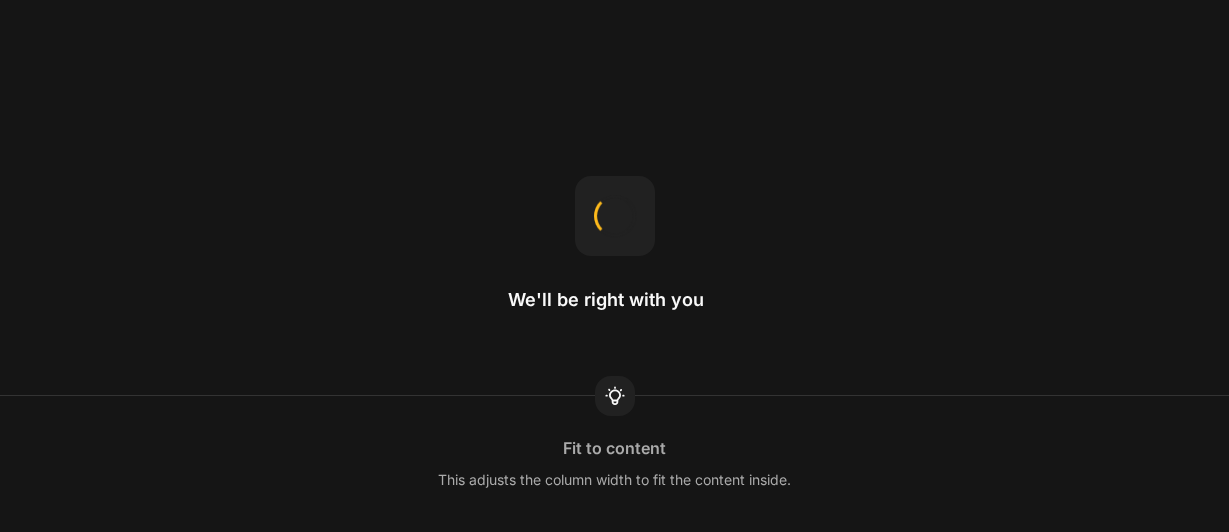scroll, scrollTop: 0, scrollLeft: 0, axis: both 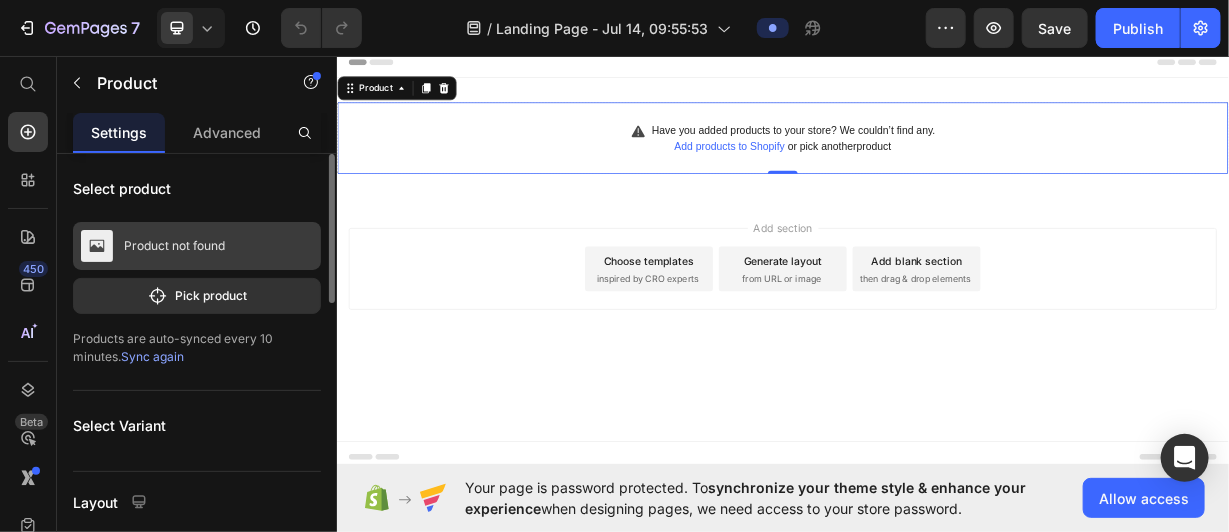 click on "Product not found" at bounding box center [197, 246] 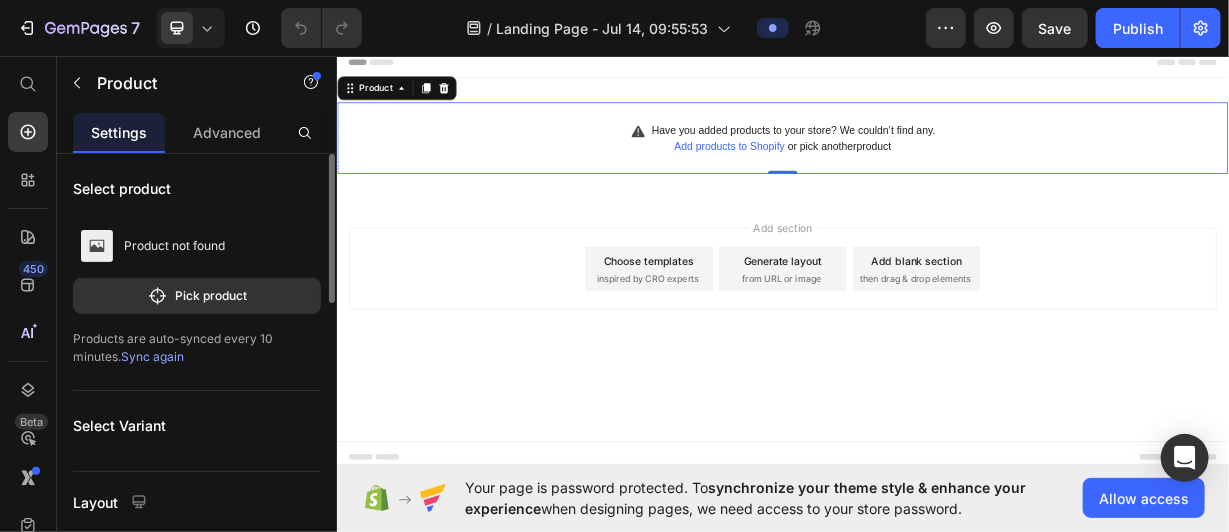 click on "Sync again" at bounding box center (152, 356) 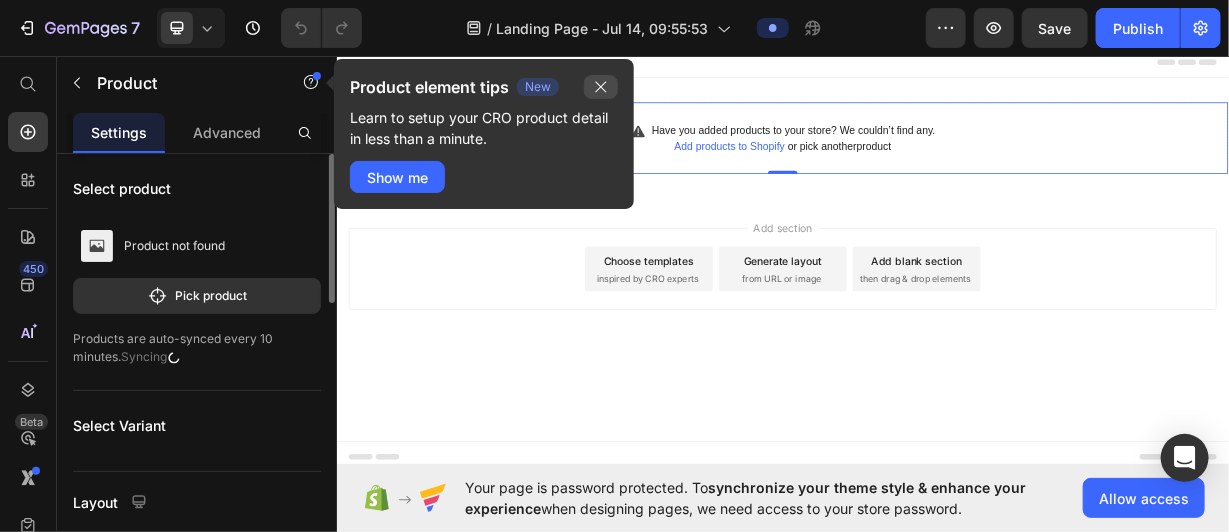 click 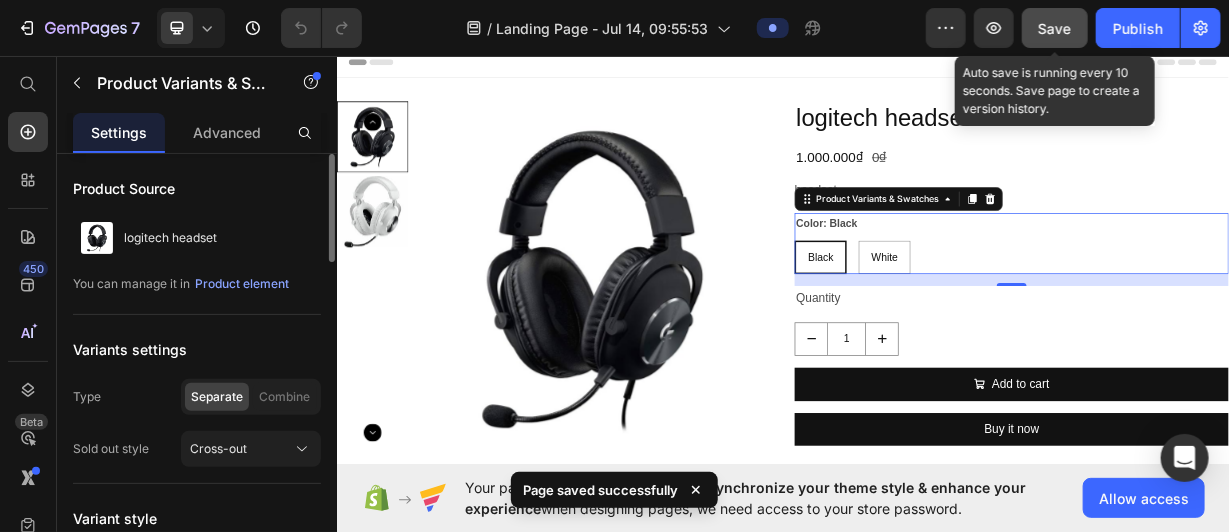 click on "Save" at bounding box center (1055, 28) 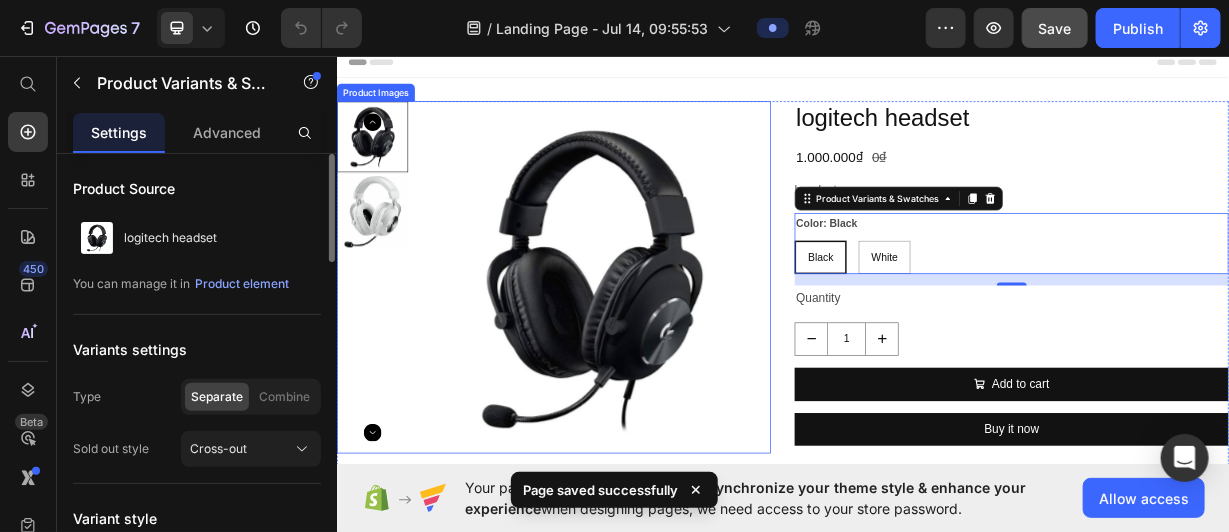type 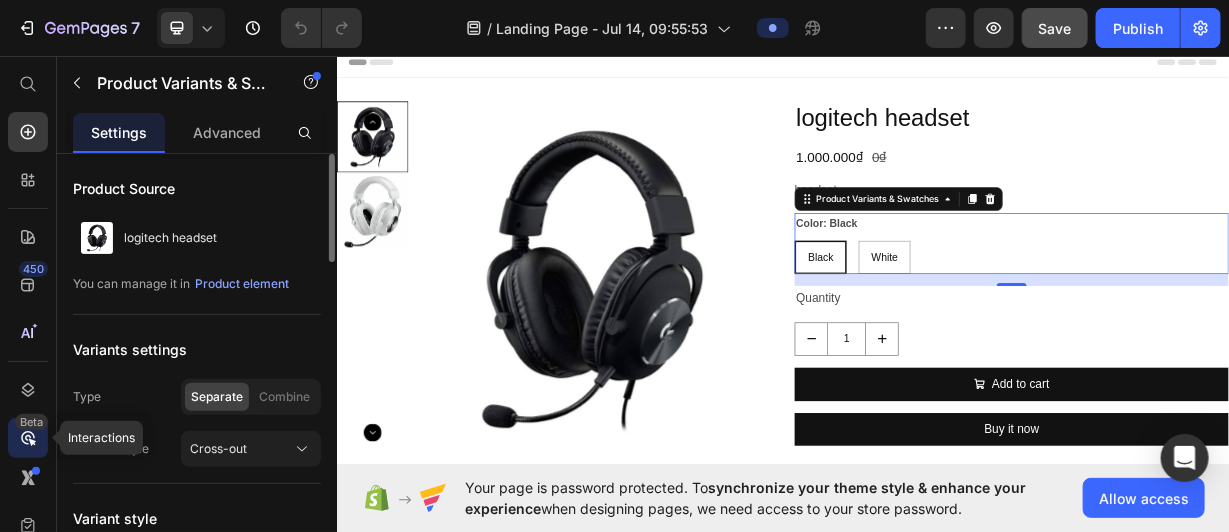 click on "Beta" at bounding box center (31, 422) 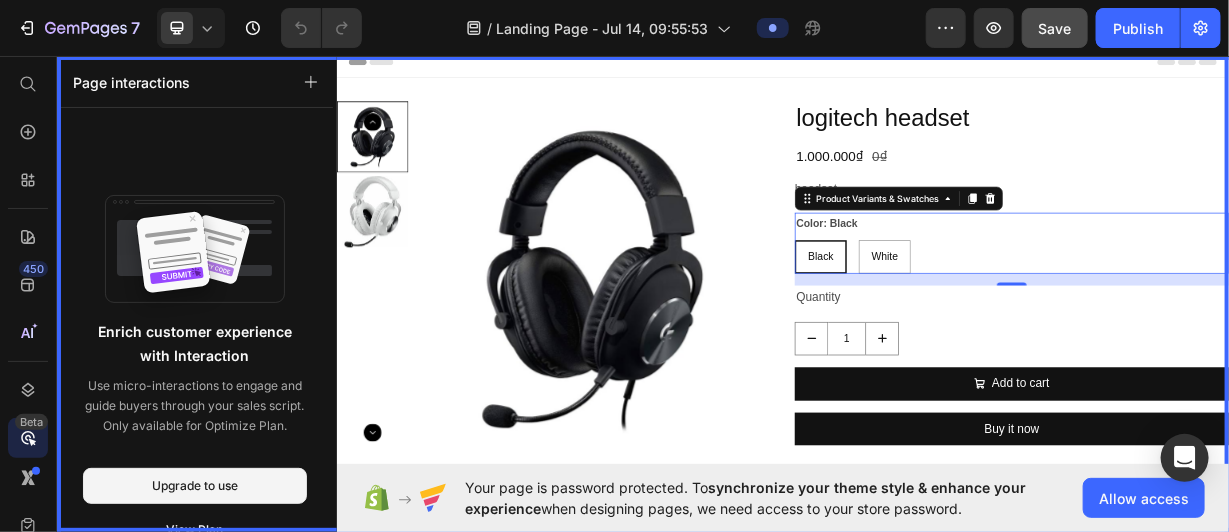 click at bounding box center [936, 333] 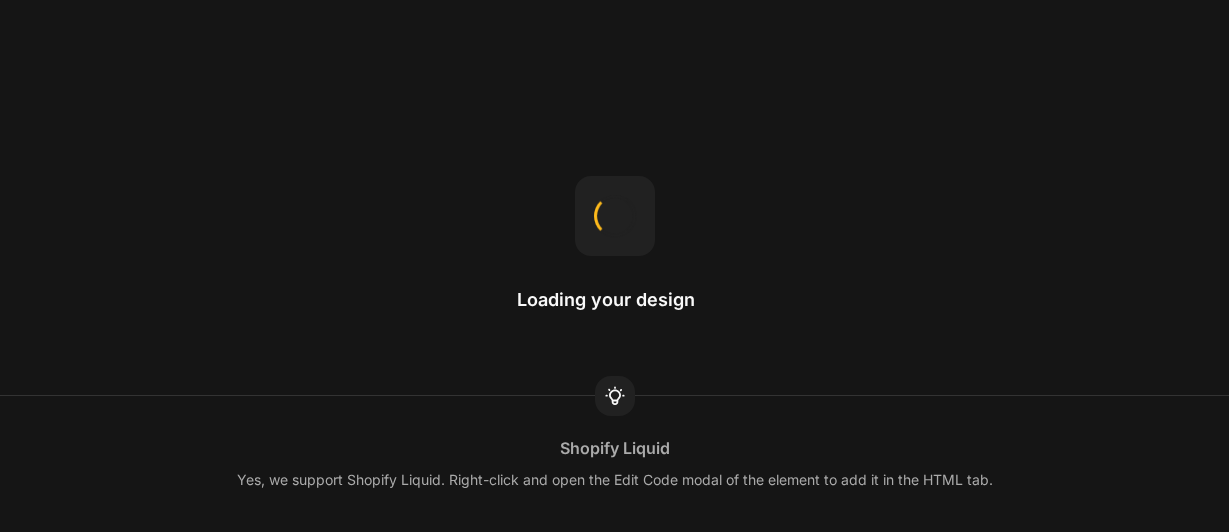scroll, scrollTop: 0, scrollLeft: 0, axis: both 